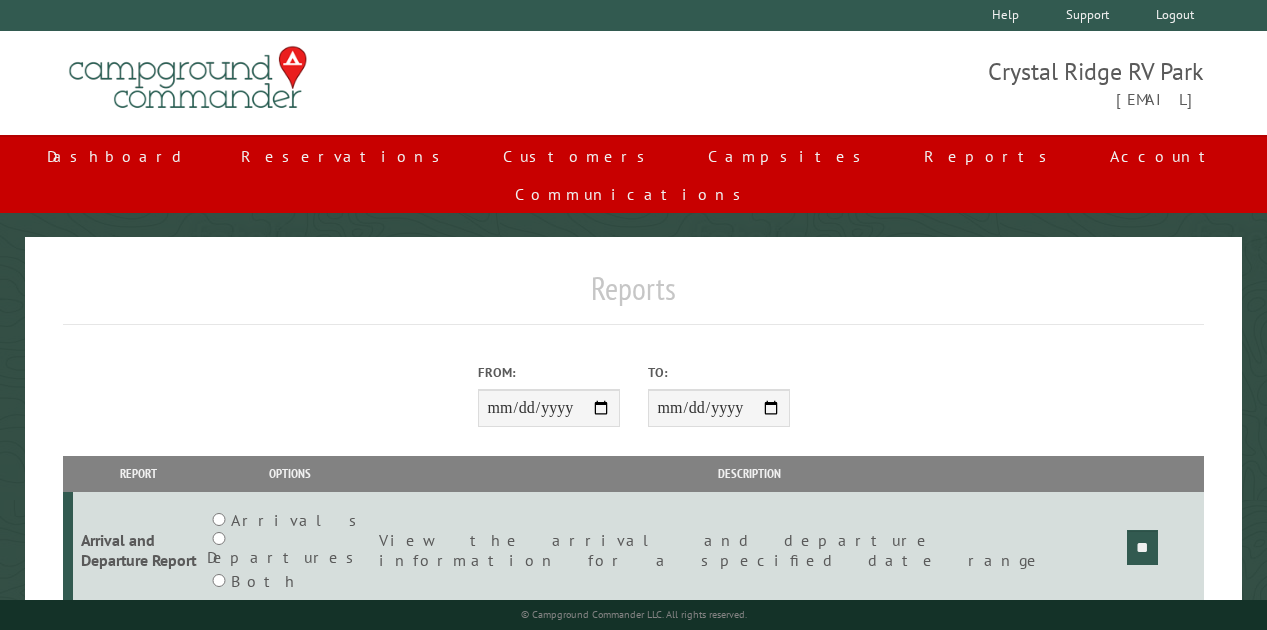 scroll, scrollTop: 0, scrollLeft: 0, axis: both 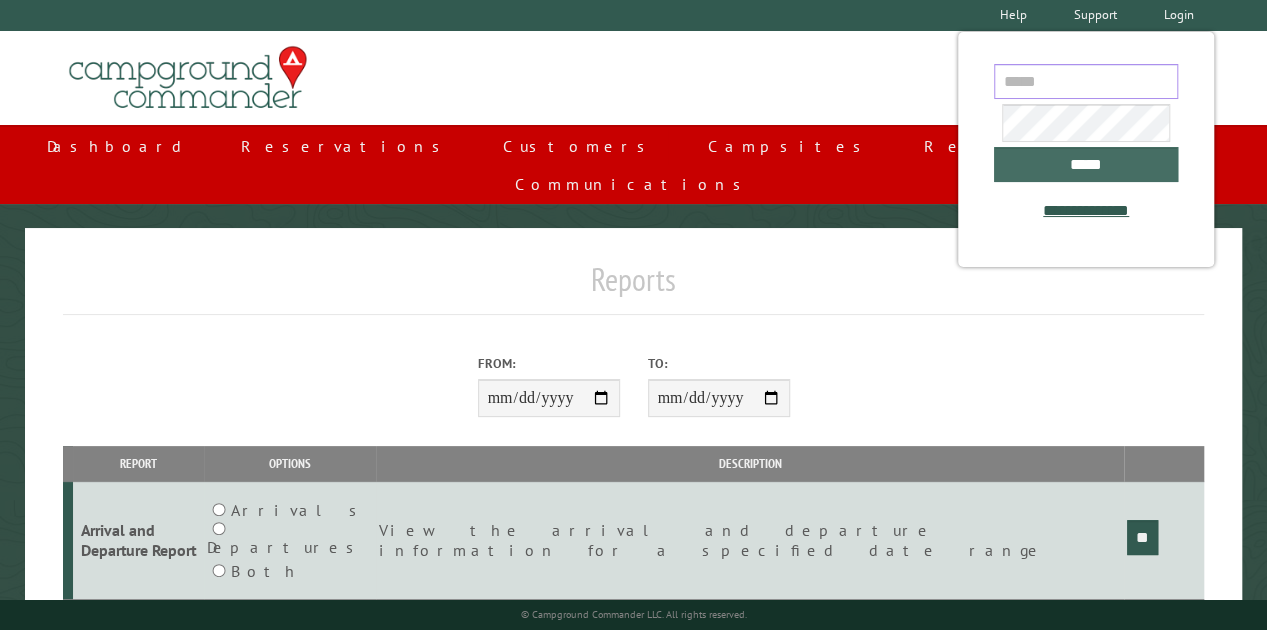 type on "**********" 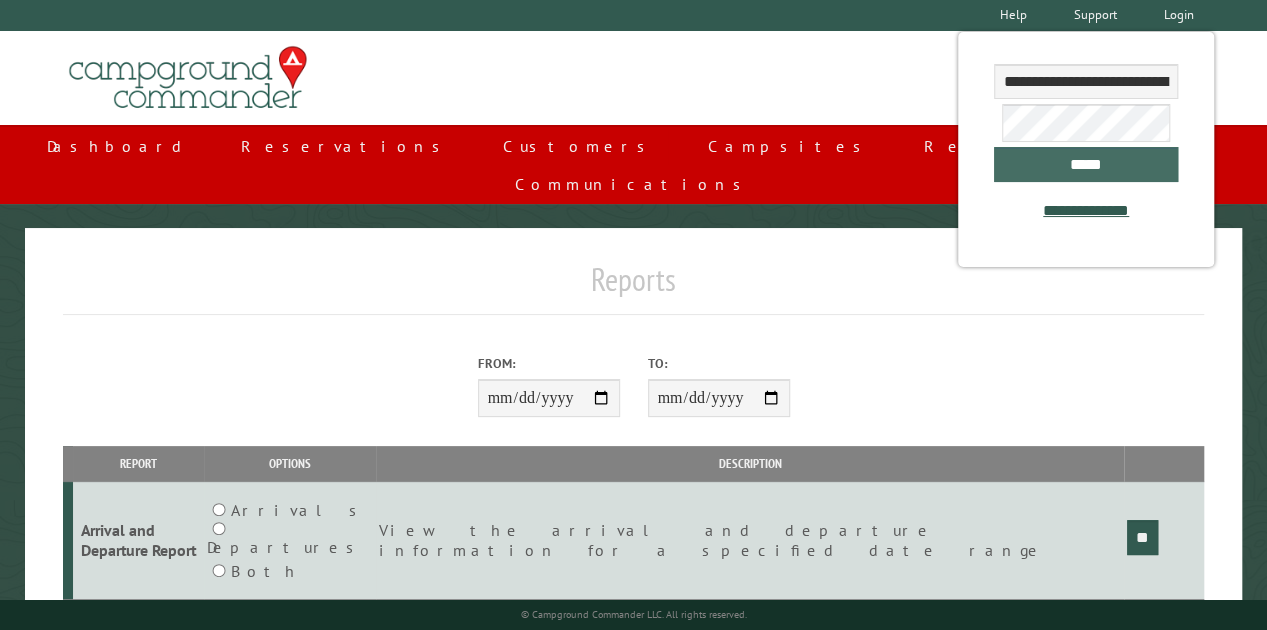 click on "*****" at bounding box center [1085, 164] 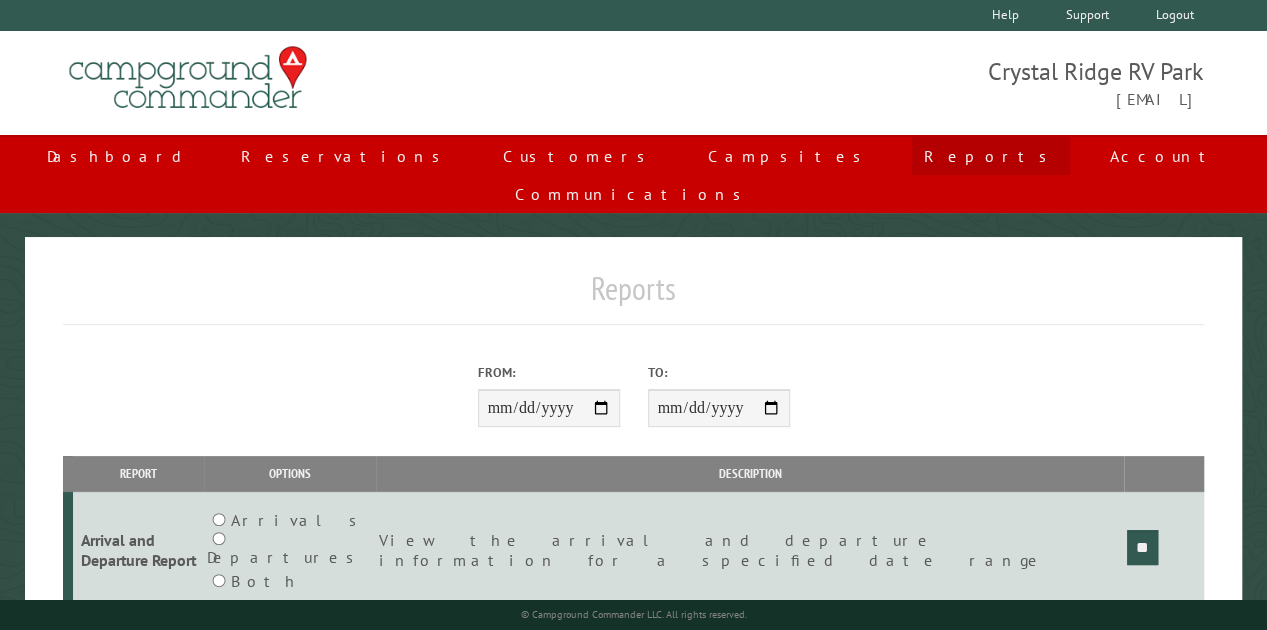 click on "Reports" at bounding box center [991, 156] 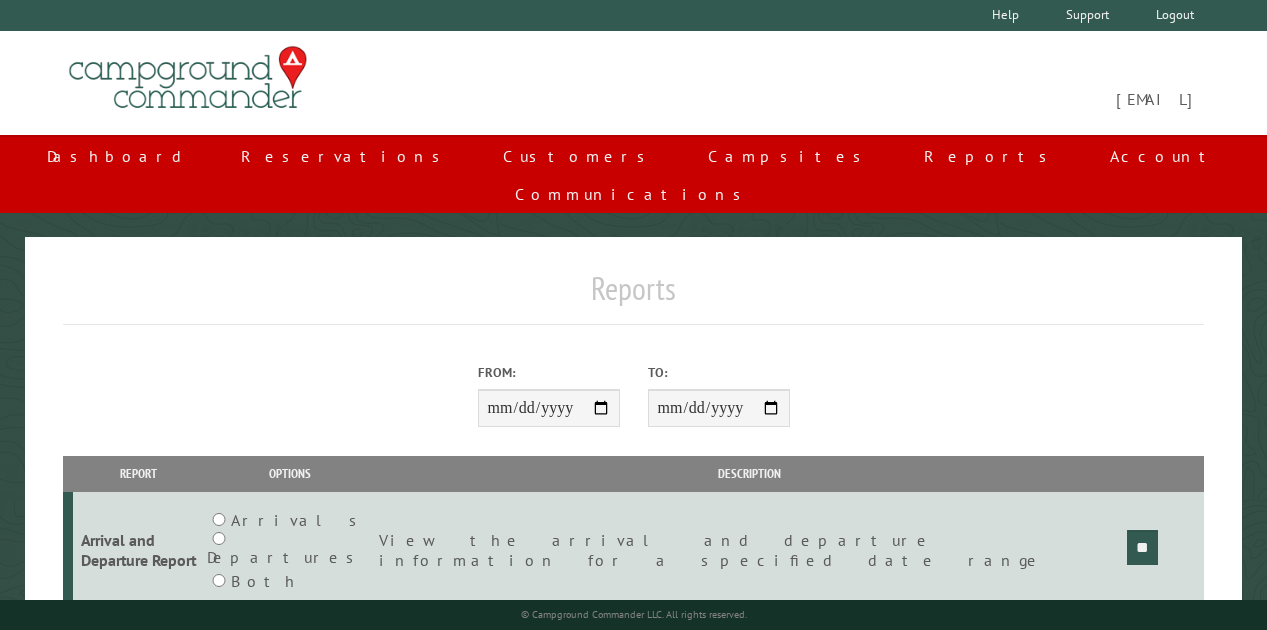 scroll, scrollTop: 0, scrollLeft: 0, axis: both 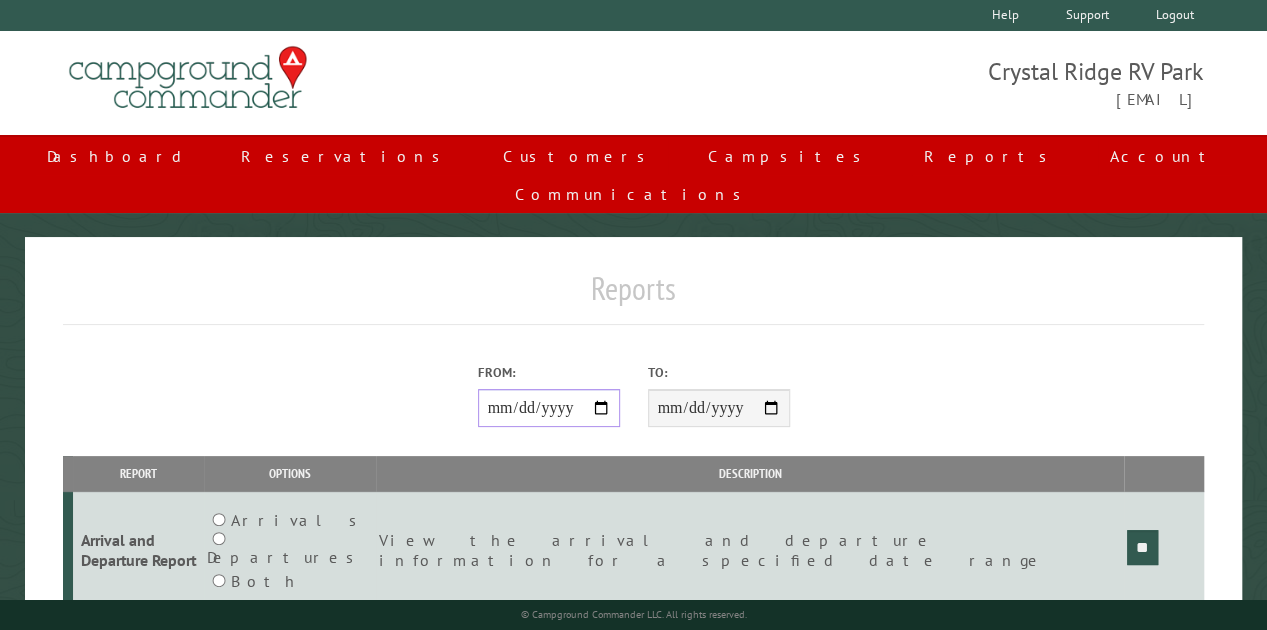 click on "From:" at bounding box center (549, 408) 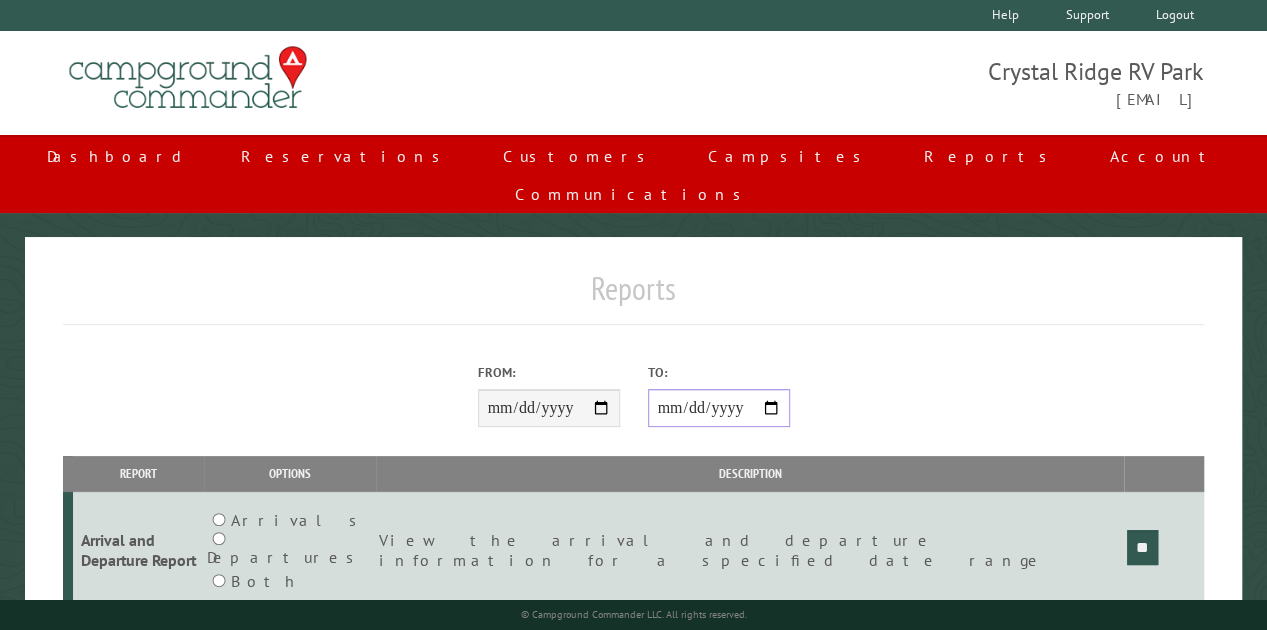 click on "**********" at bounding box center (719, 408) 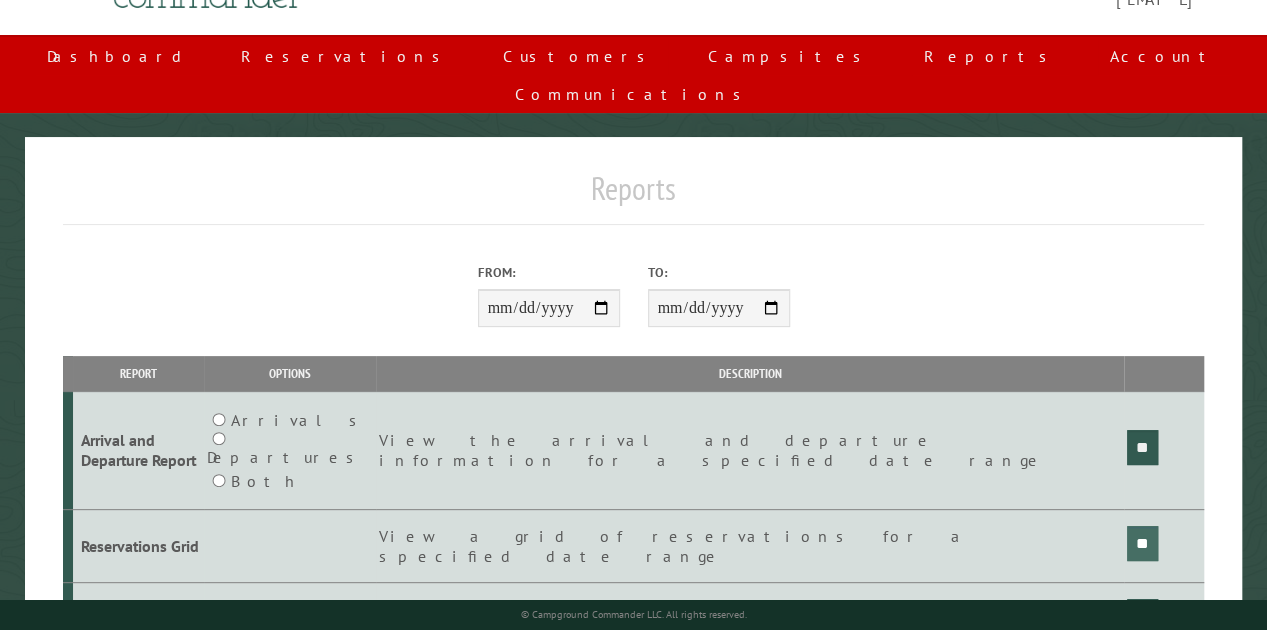 click on "**" at bounding box center (1142, 447) 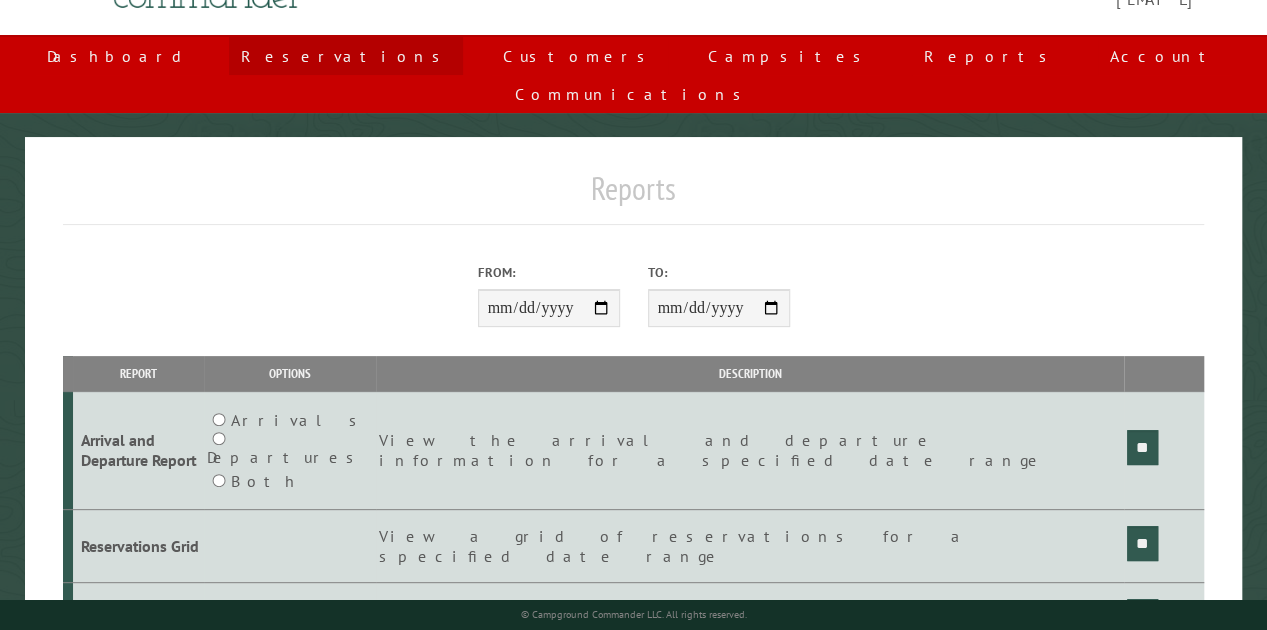 click on "Reservations" at bounding box center [346, 56] 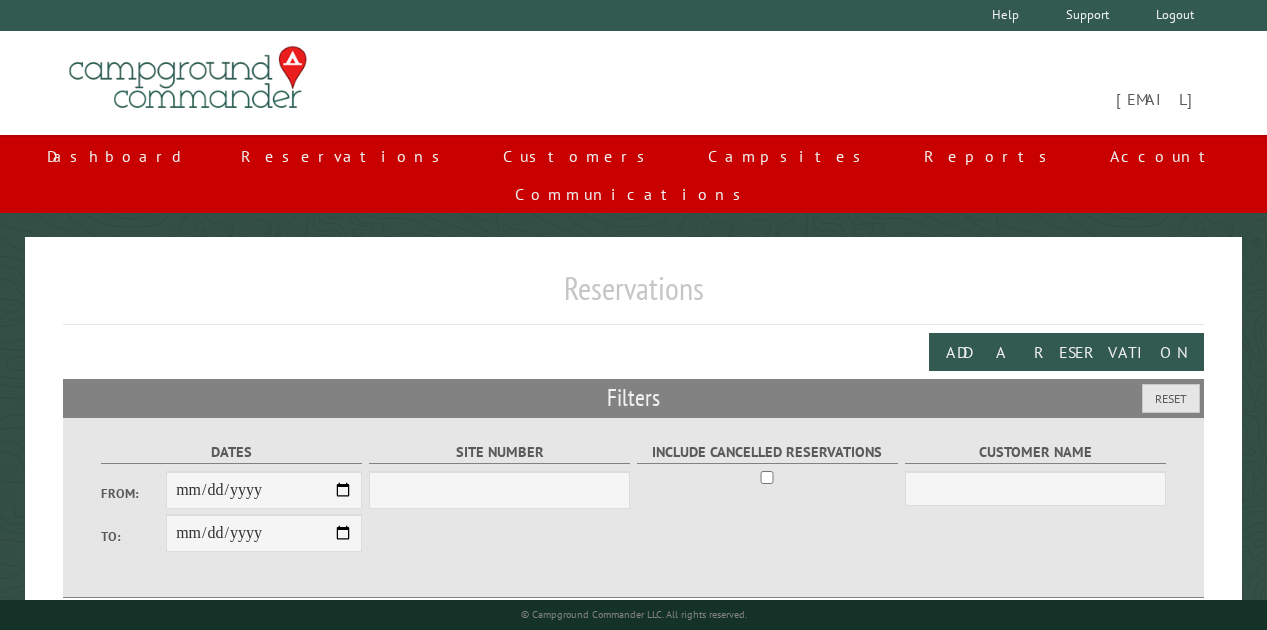 scroll, scrollTop: 0, scrollLeft: 0, axis: both 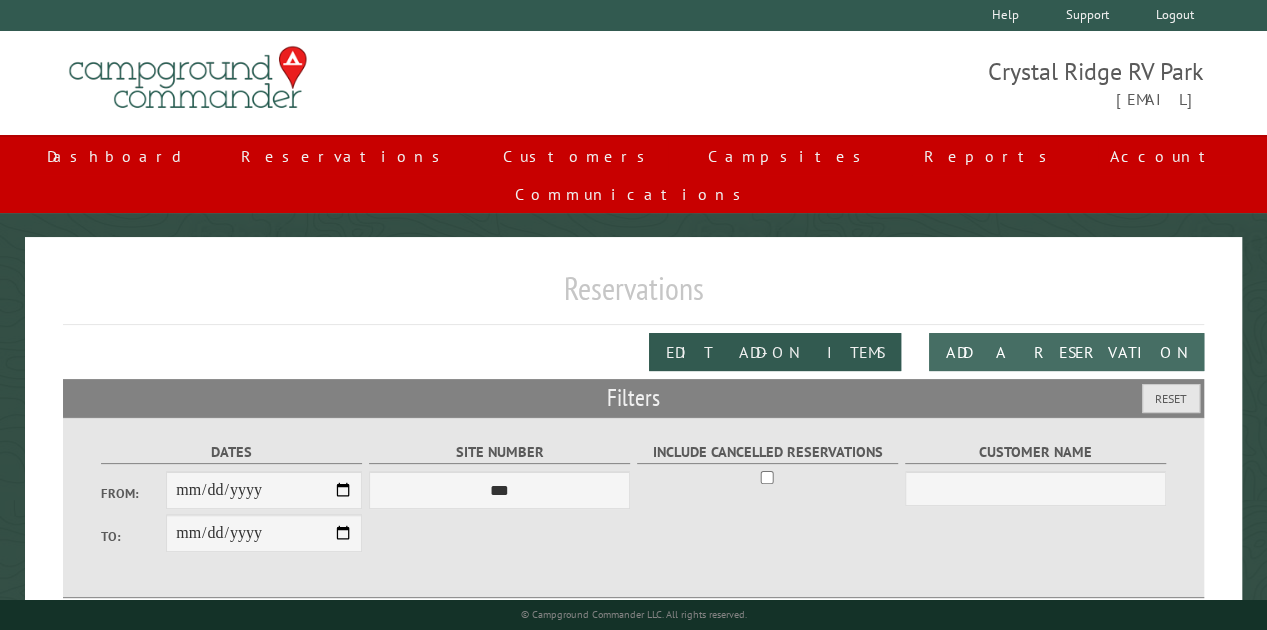 click on "Add a Reservation" at bounding box center [1066, 352] 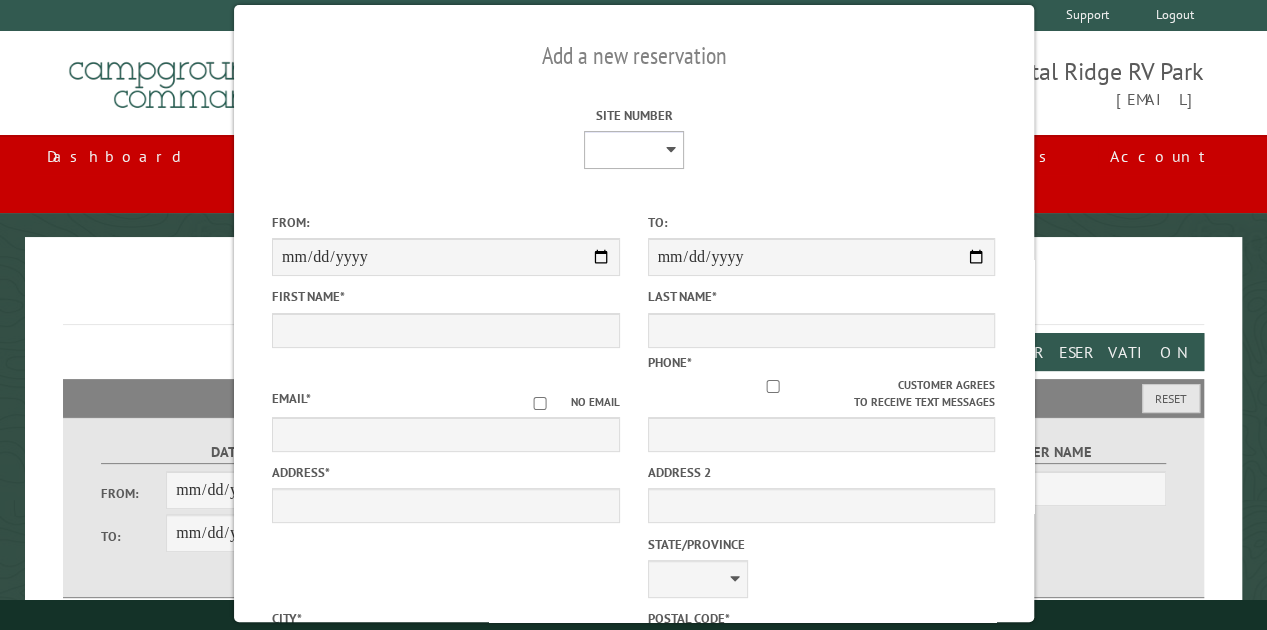 click on "**********" at bounding box center (633, 150) 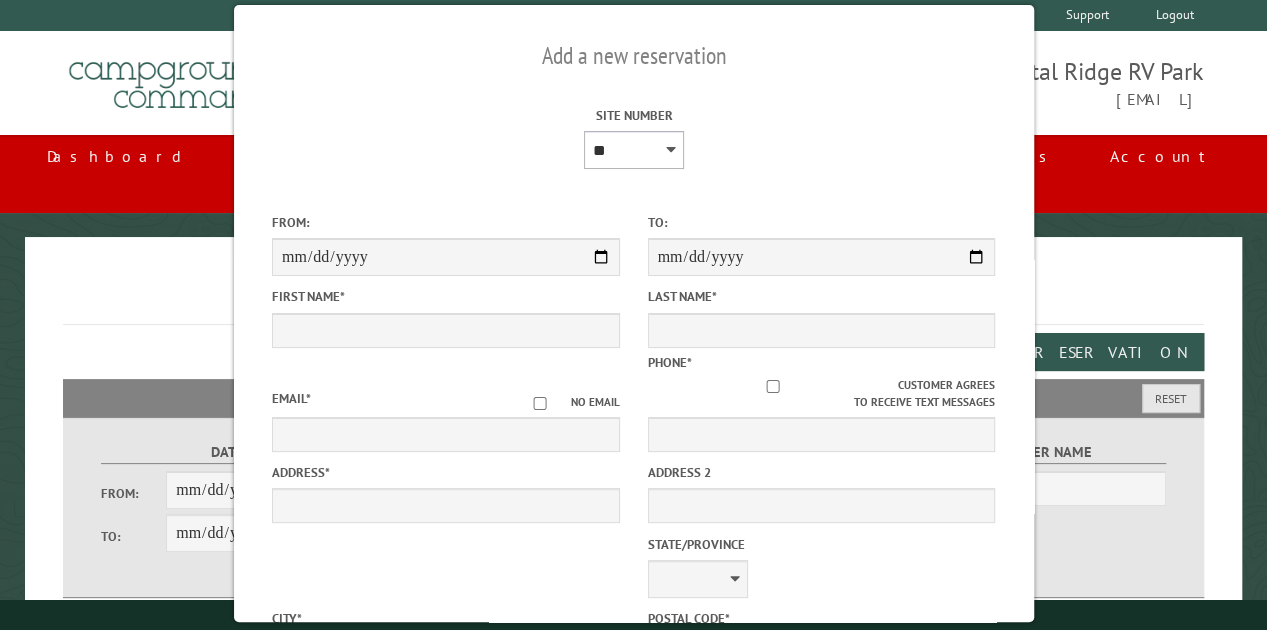 click on "**********" at bounding box center (633, 150) 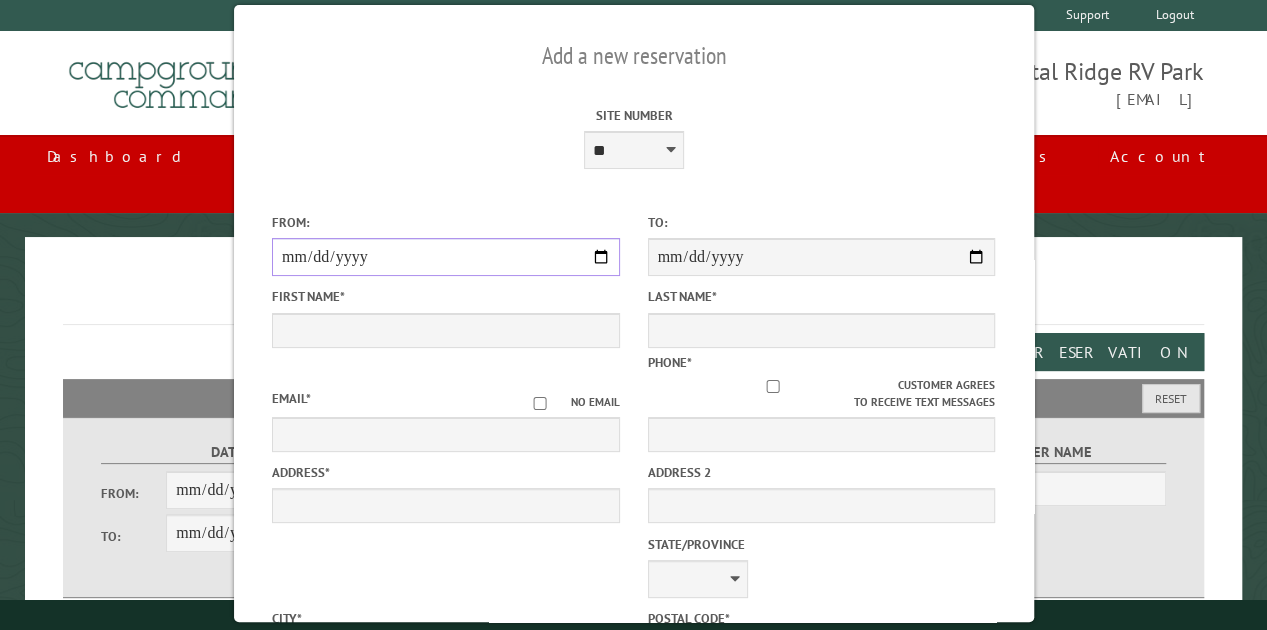 click on "From:" at bounding box center (446, 257) 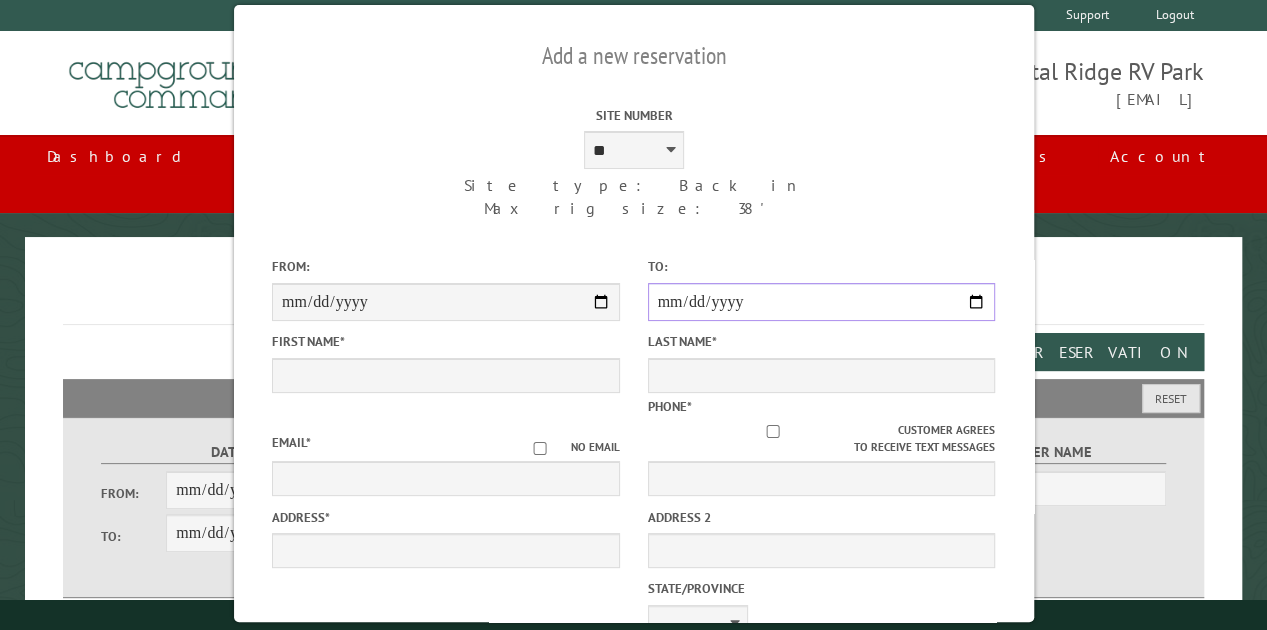 click on "**********" at bounding box center (821, 302) 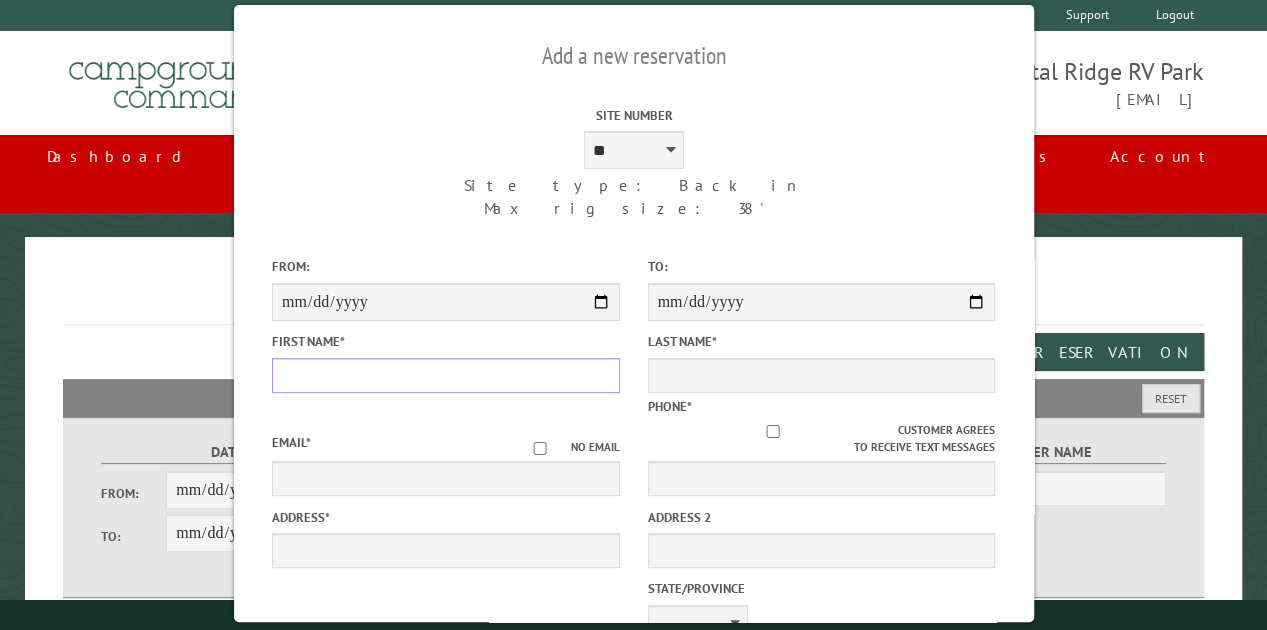 drag, startPoint x: 474, startPoint y: 376, endPoint x: 483, endPoint y: 364, distance: 15 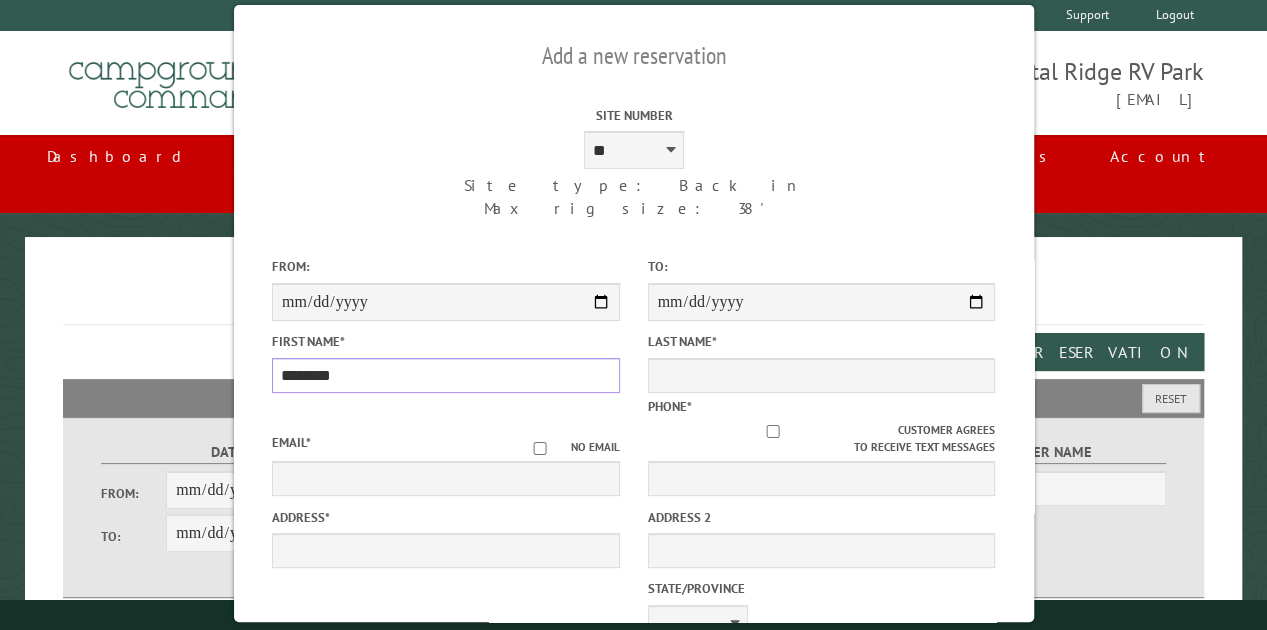 type on "********" 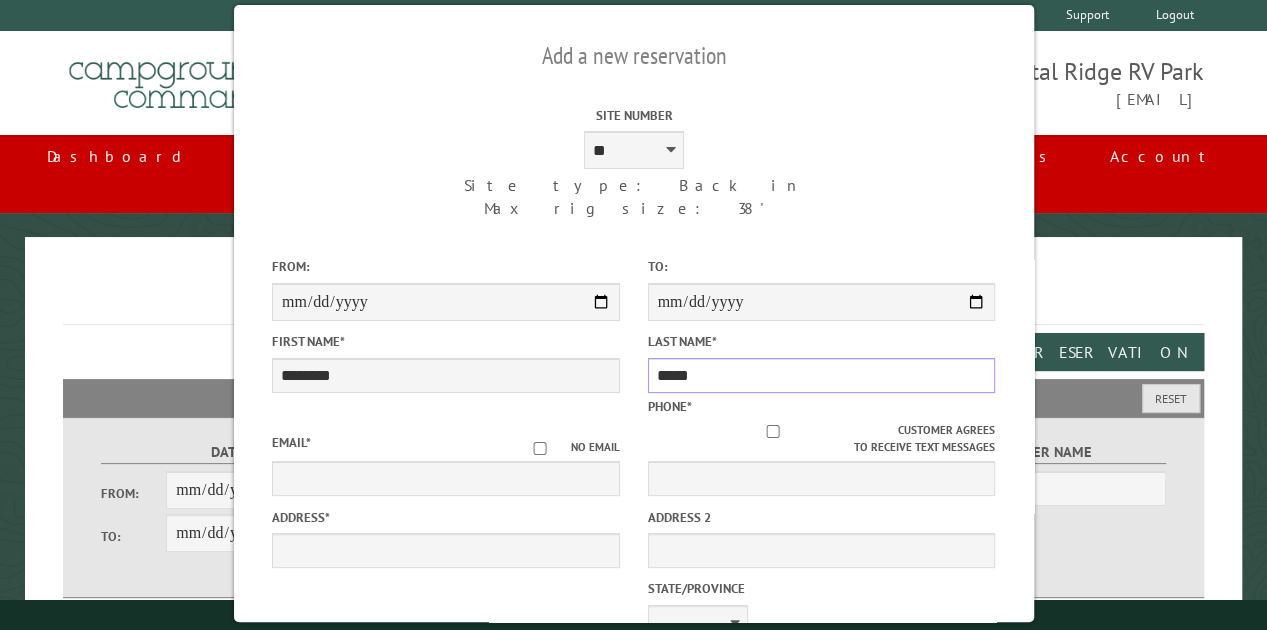 type on "*****" 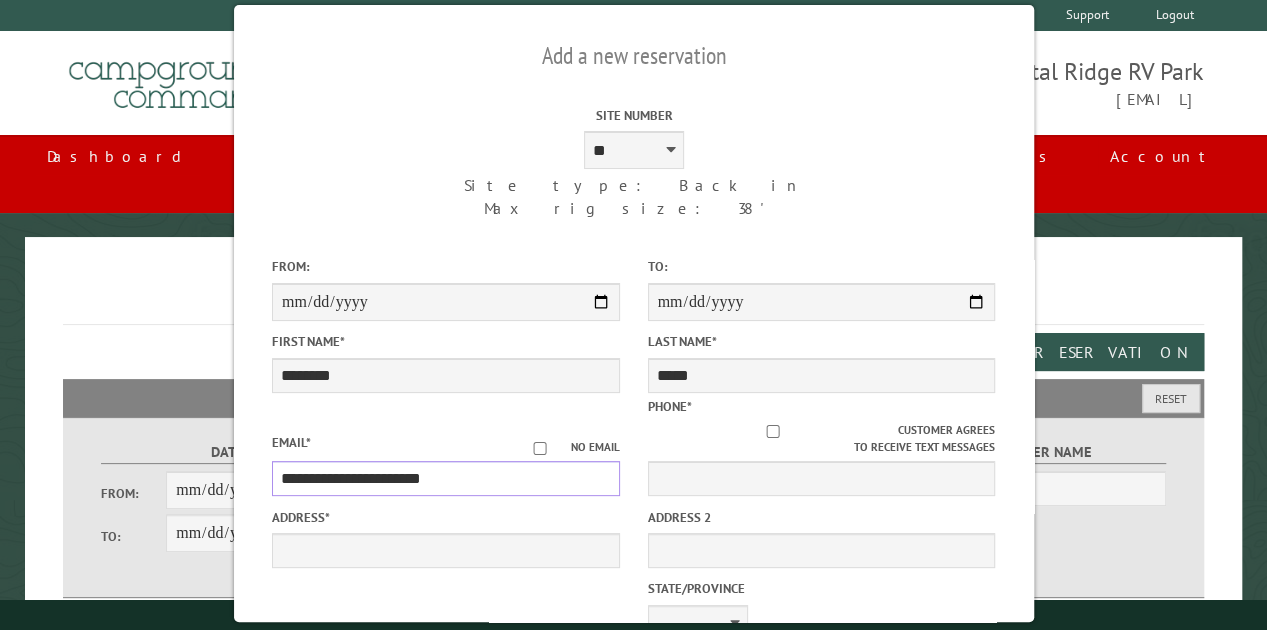 type on "**********" 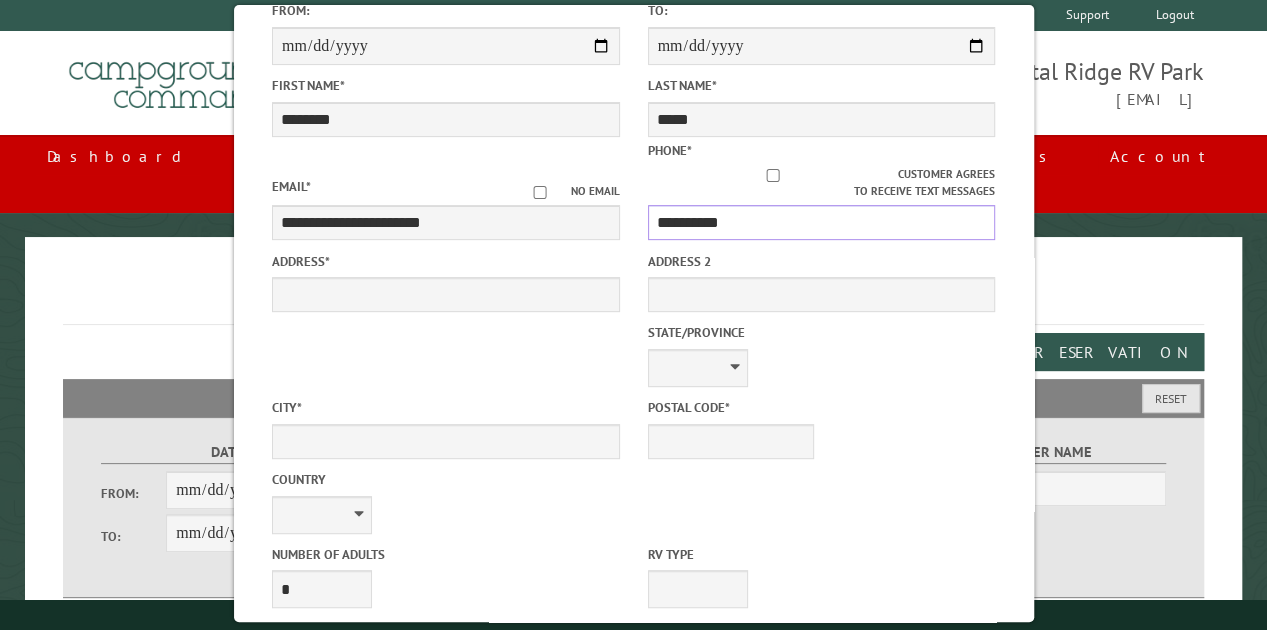 scroll, scrollTop: 300, scrollLeft: 0, axis: vertical 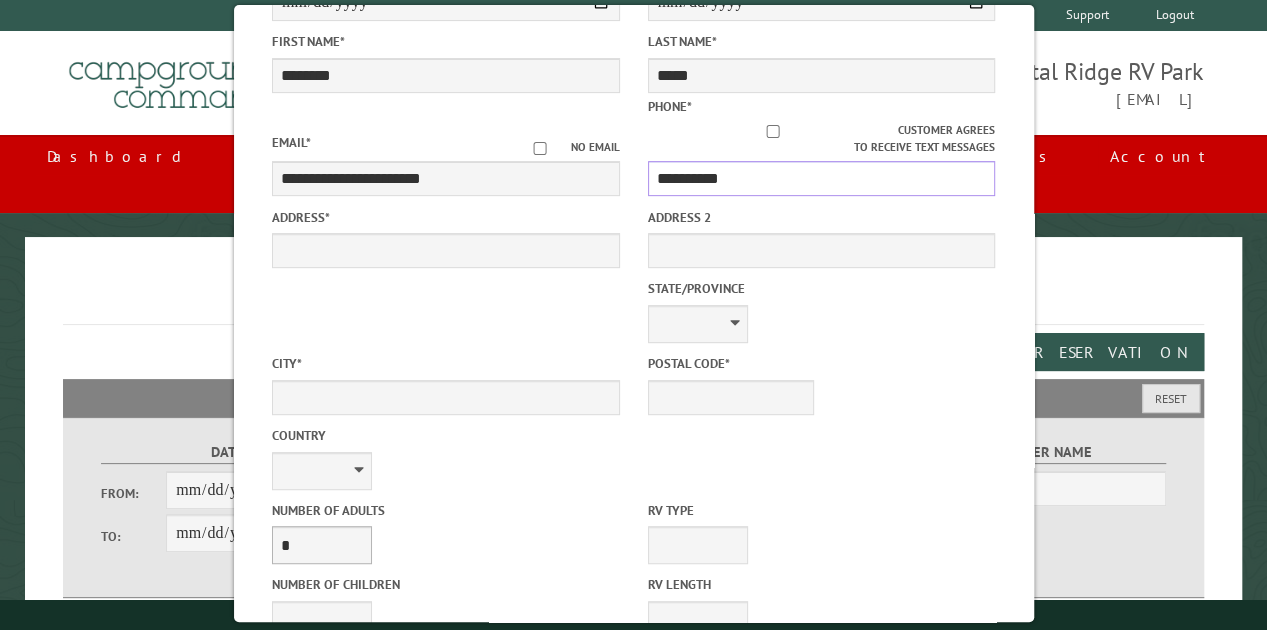 type on "**********" 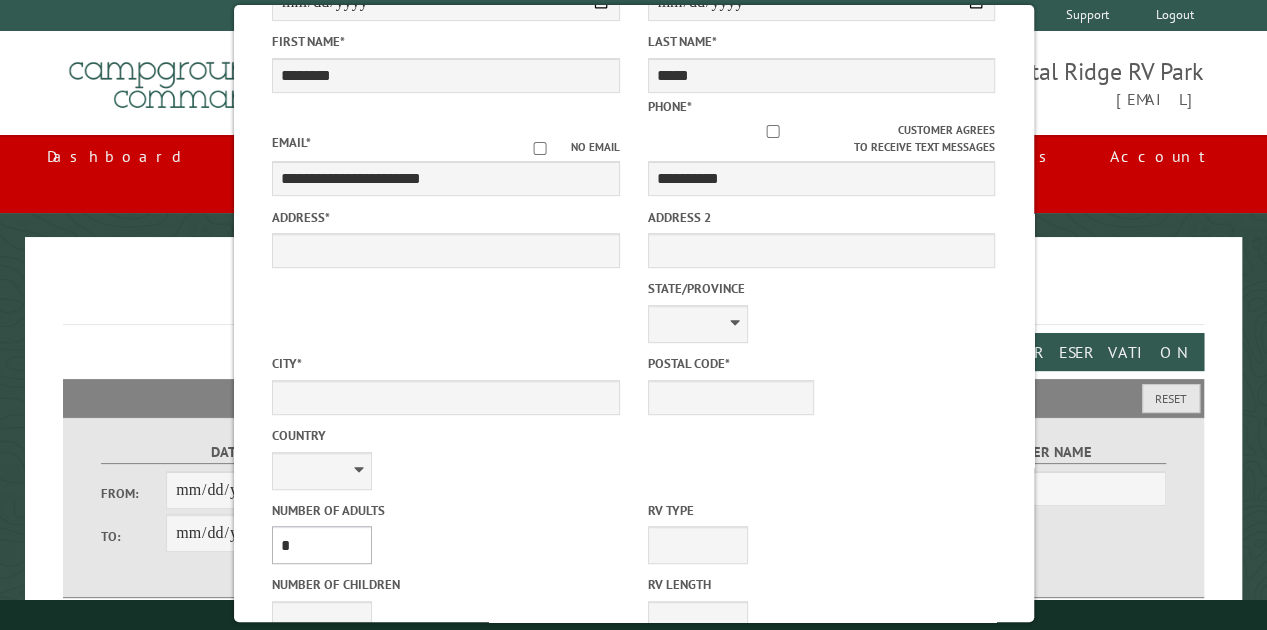 click on "* * * * * * * * * * **" at bounding box center (322, 545) 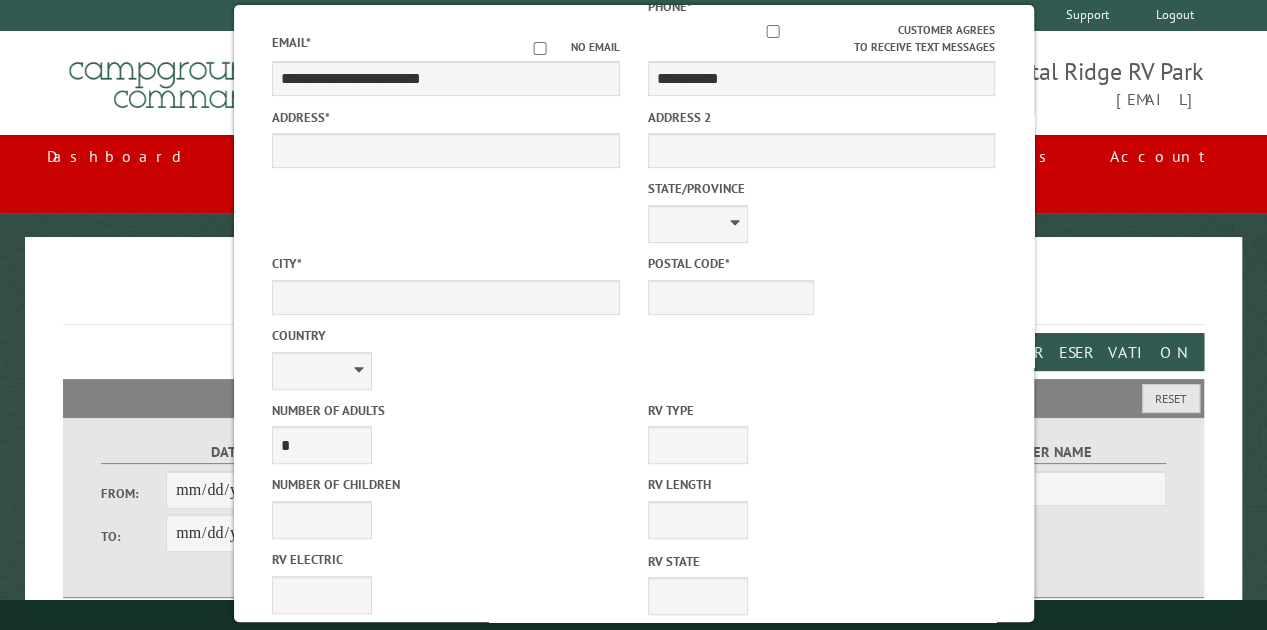 click on "* * * * * * * * * * **" at bounding box center [322, 744] 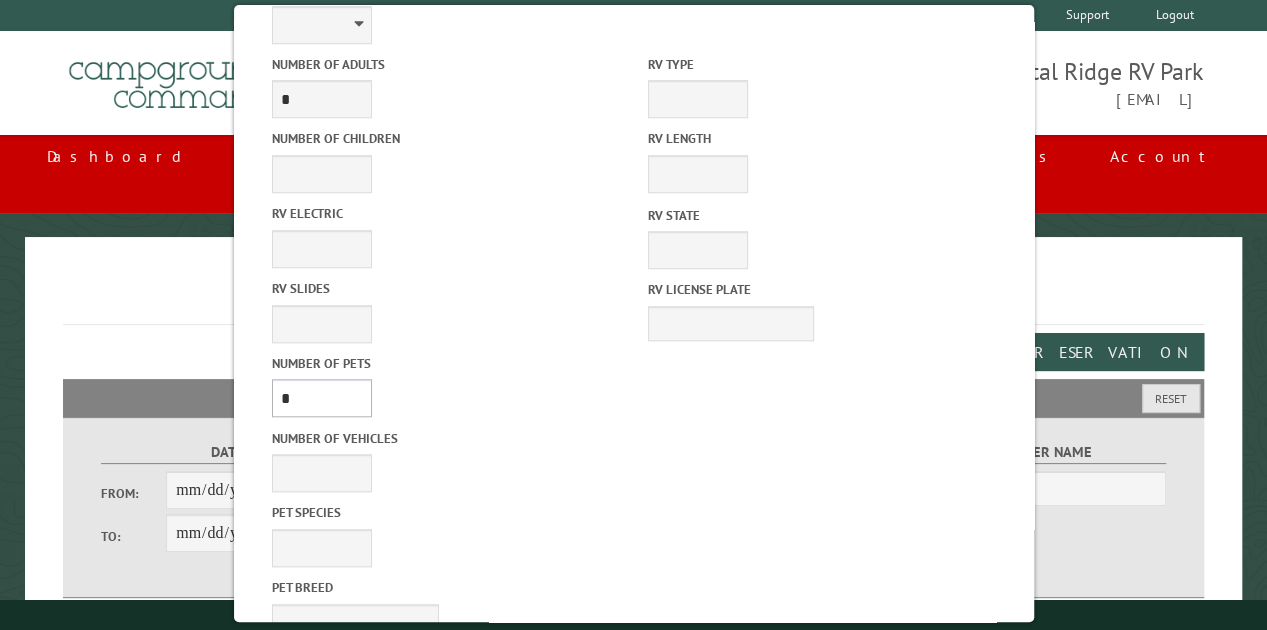 scroll, scrollTop: 770, scrollLeft: 0, axis: vertical 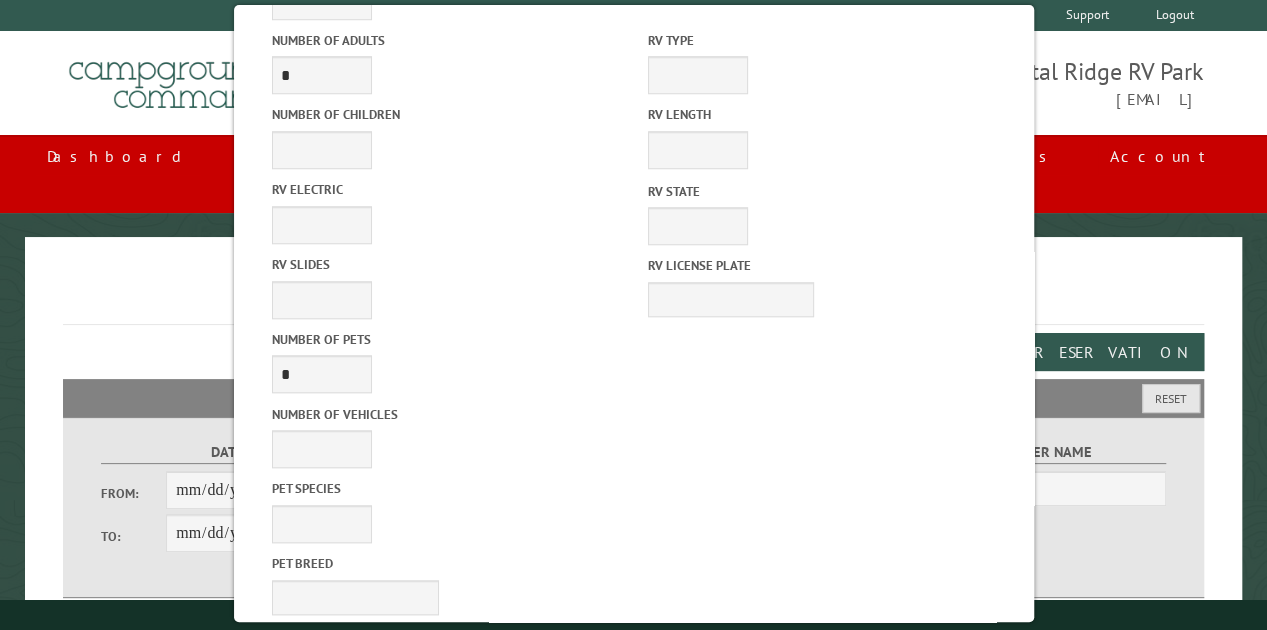 click on "Reserve Now" at bounding box center [543, 1011] 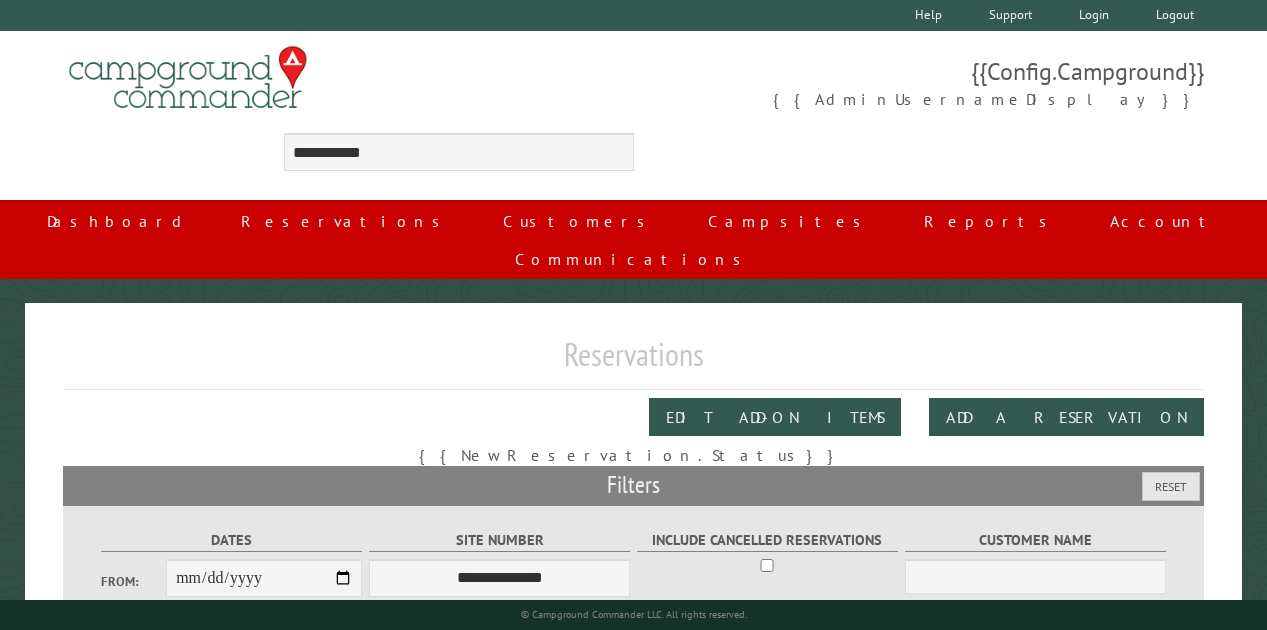 scroll, scrollTop: 0, scrollLeft: 0, axis: both 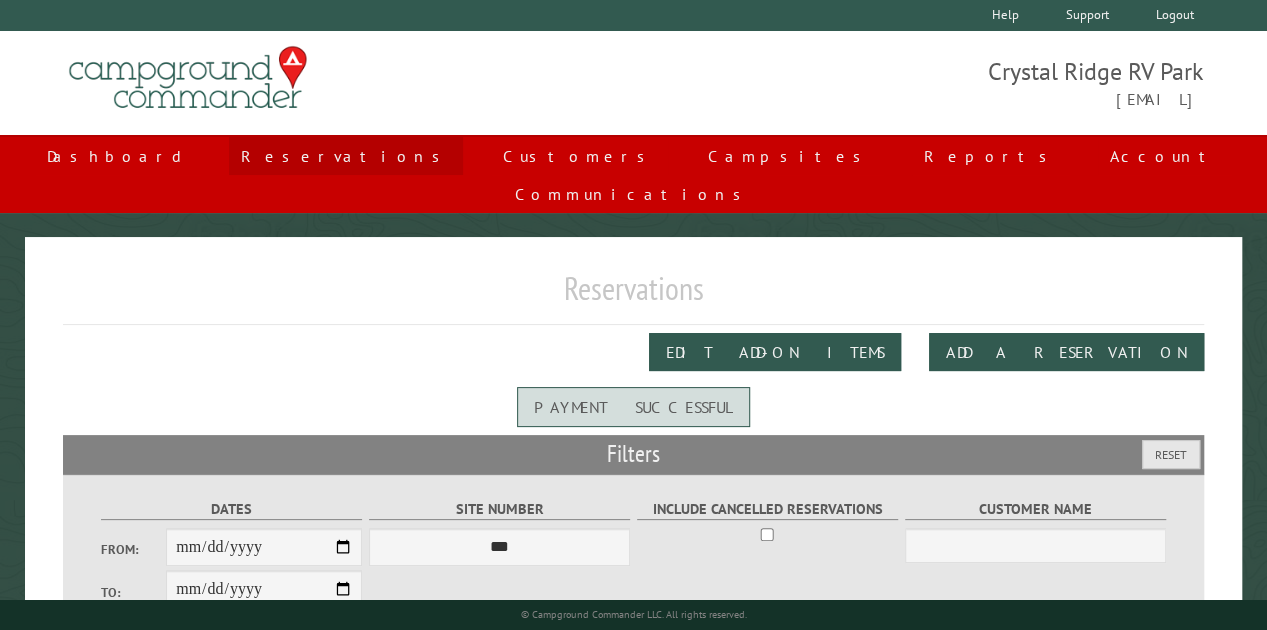click on "Reservations" at bounding box center [346, 156] 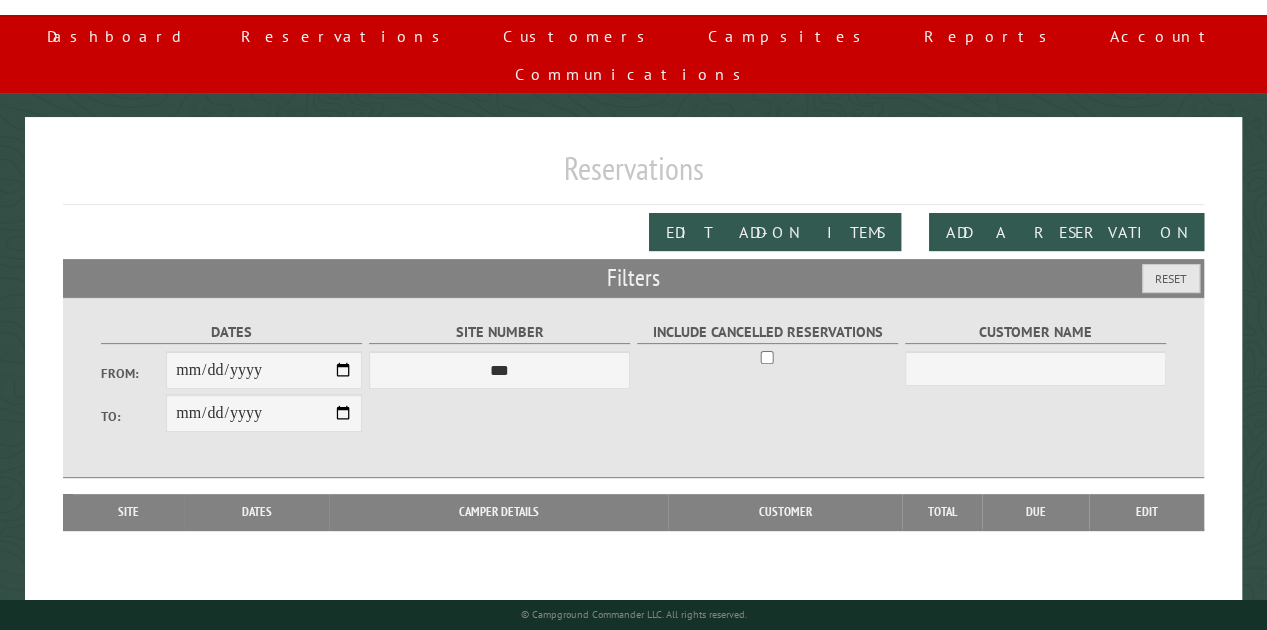scroll, scrollTop: 121, scrollLeft: 0, axis: vertical 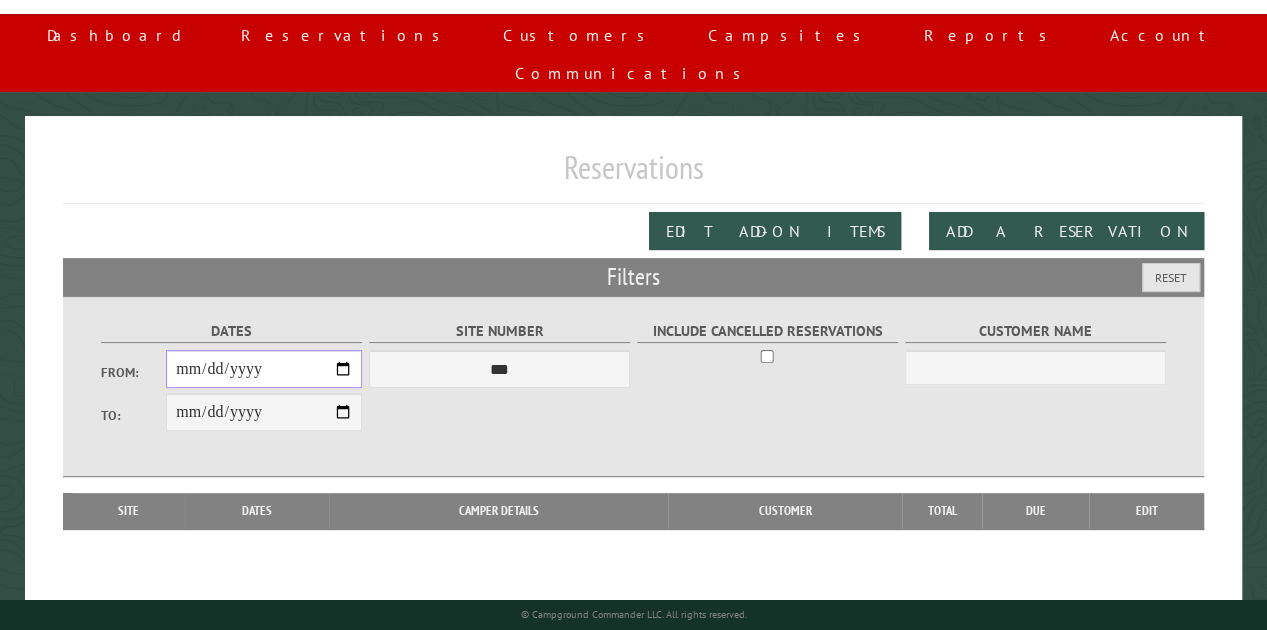 click on "From:" at bounding box center [264, 369] 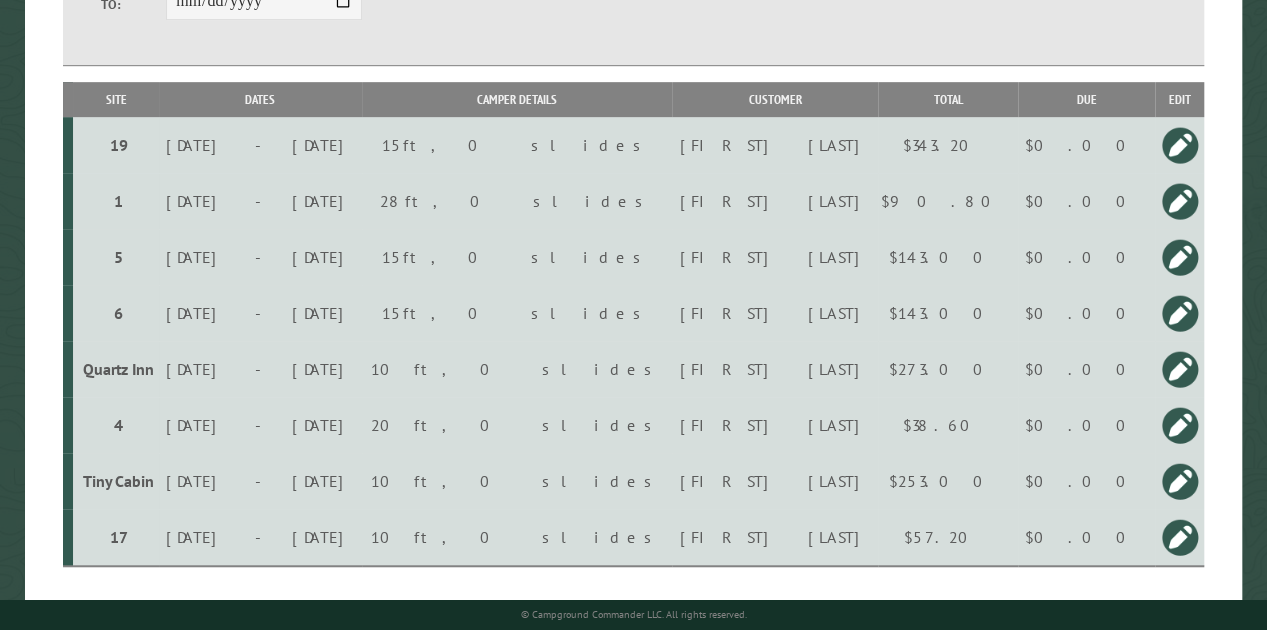 scroll, scrollTop: 535, scrollLeft: 0, axis: vertical 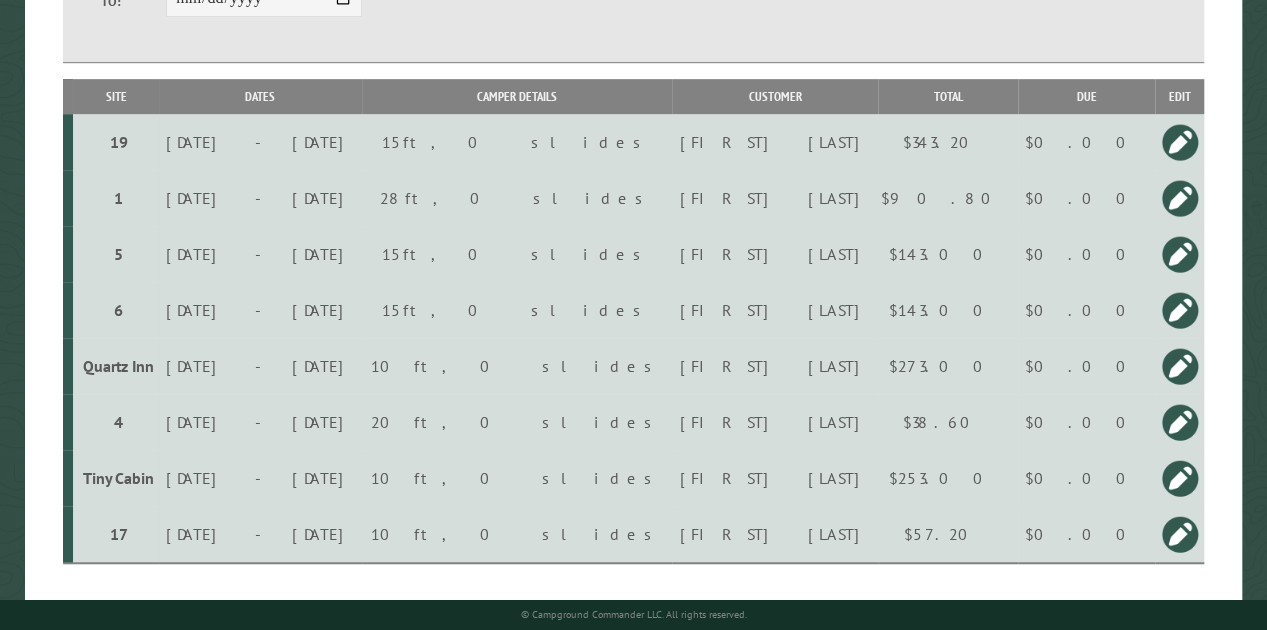 click at bounding box center (1180, 534) 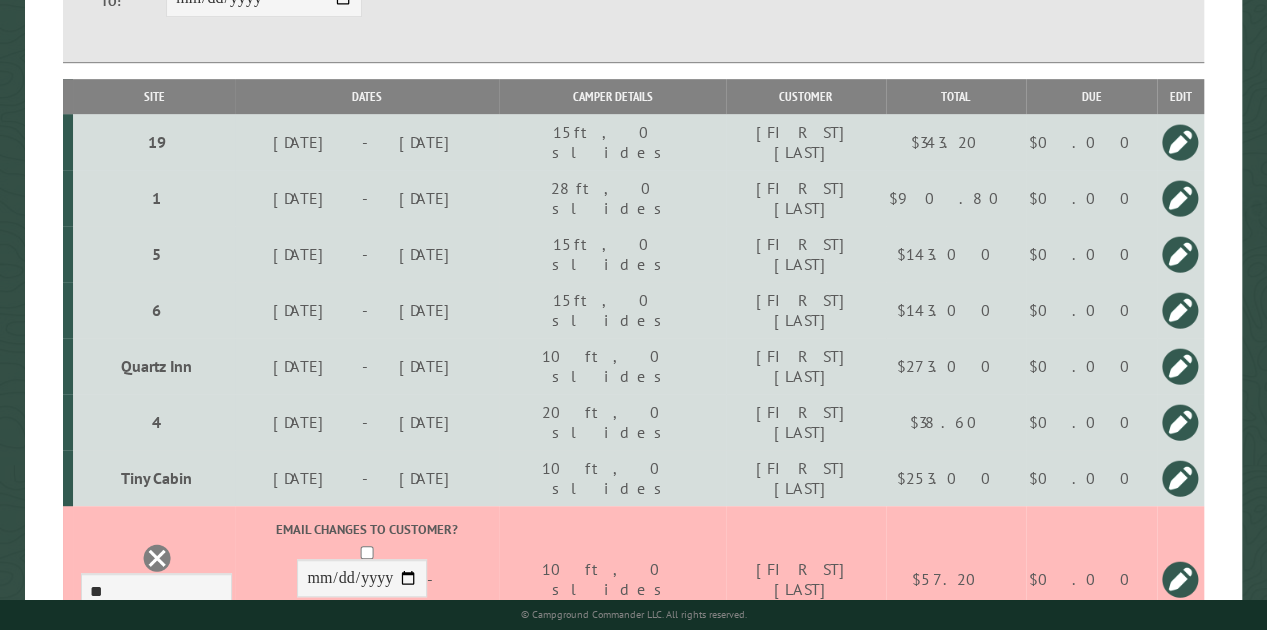 click at bounding box center [157, 558] 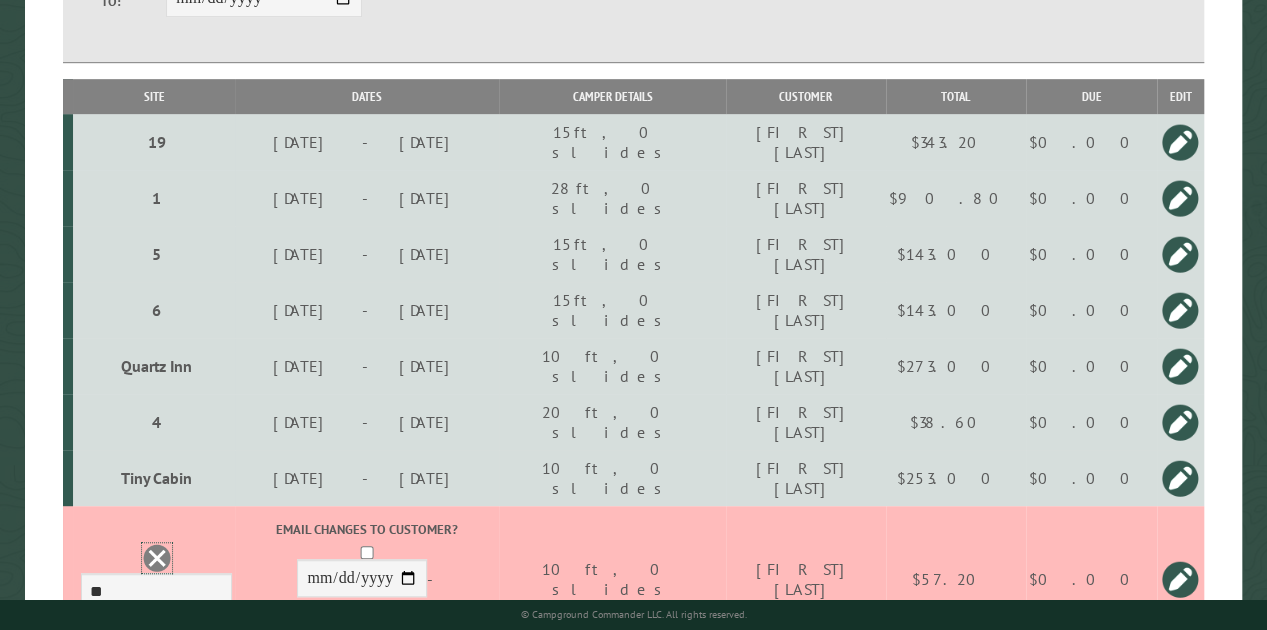 scroll, scrollTop: 0, scrollLeft: 0, axis: both 